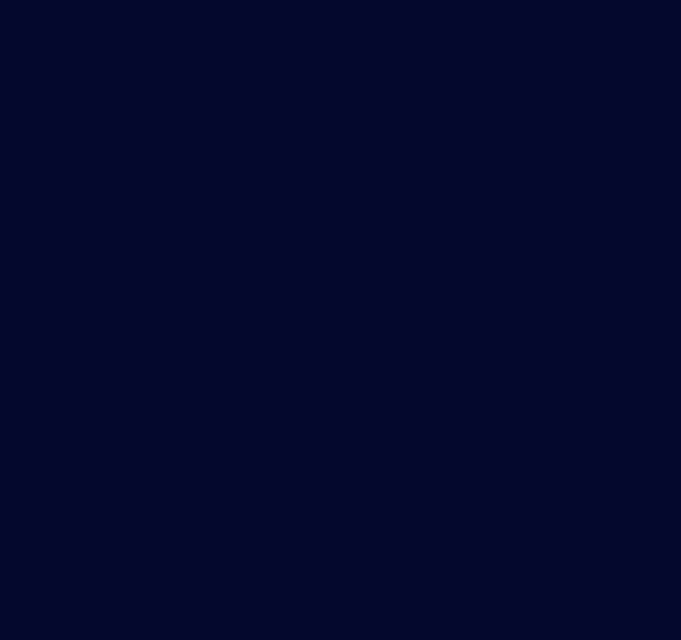 scroll, scrollTop: 0, scrollLeft: 0, axis: both 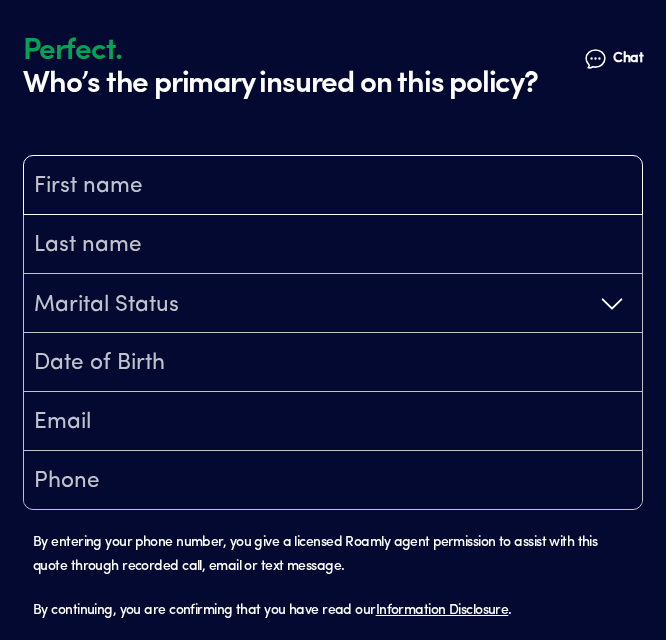 click at bounding box center (333, 187) 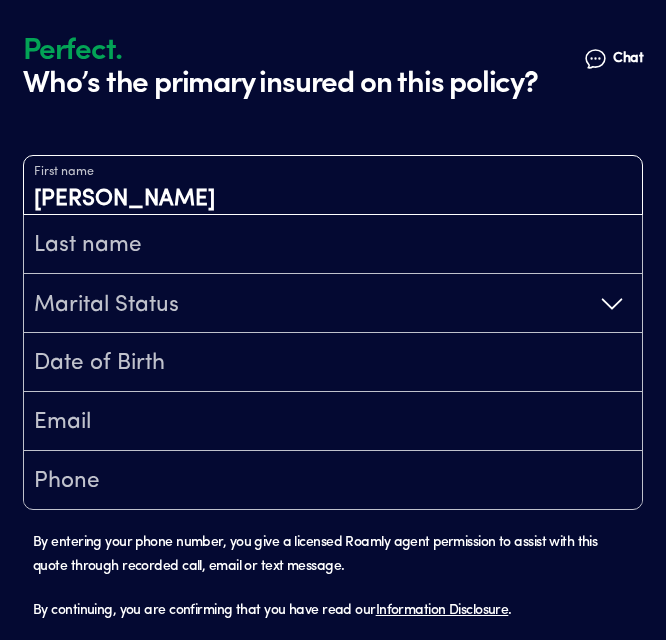 type on "[PERSON_NAME]" 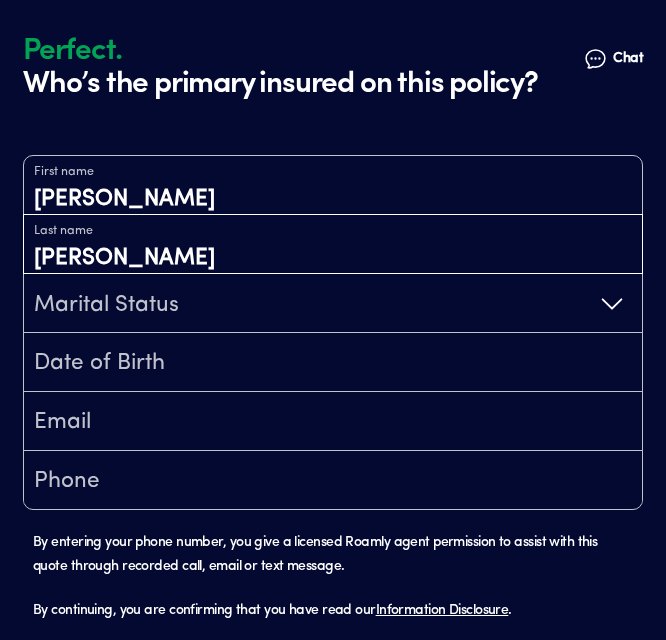 type on "[PERSON_NAME]" 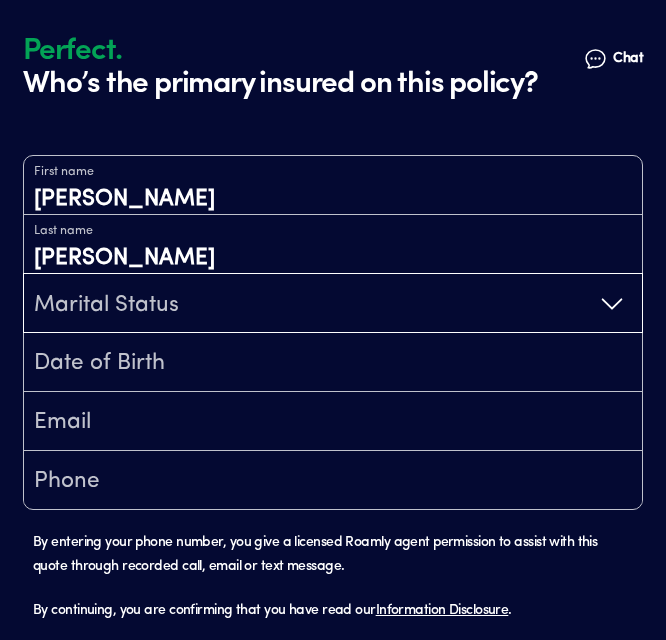 type 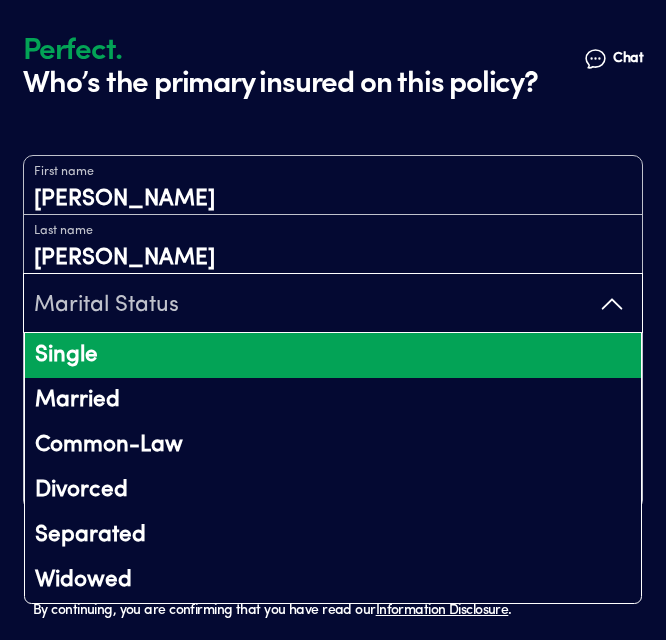 click on "Single" at bounding box center (333, 355) 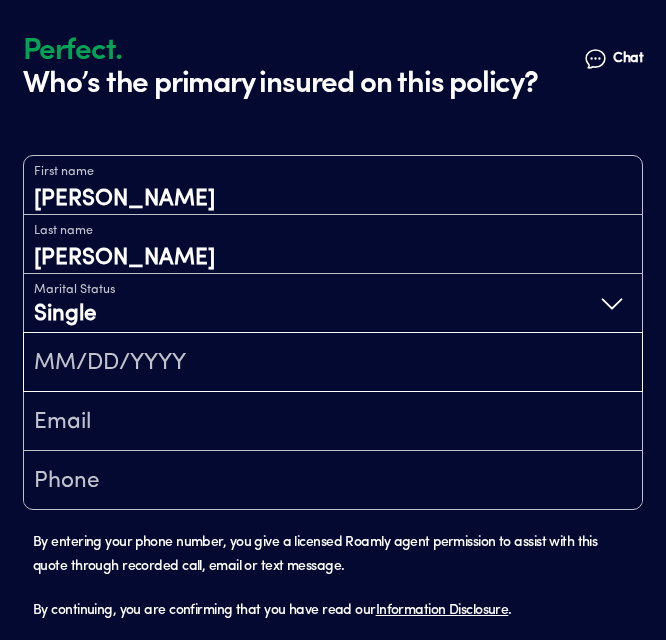 click at bounding box center [333, 364] 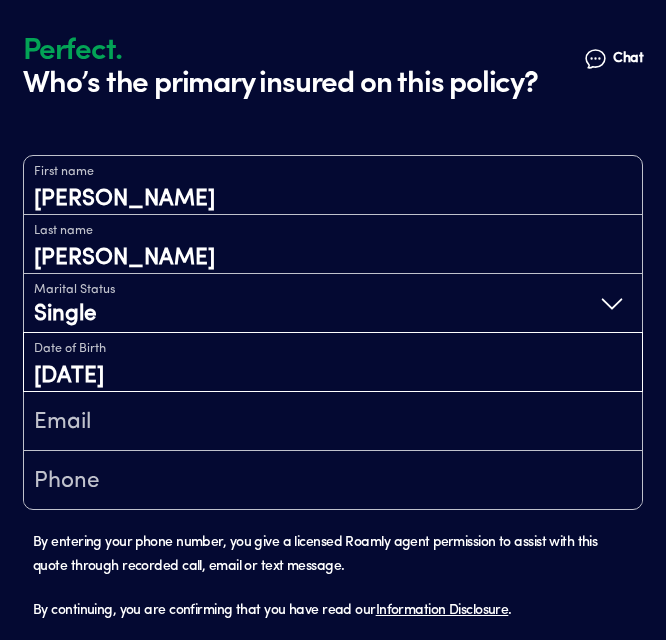 type on "[DATE]" 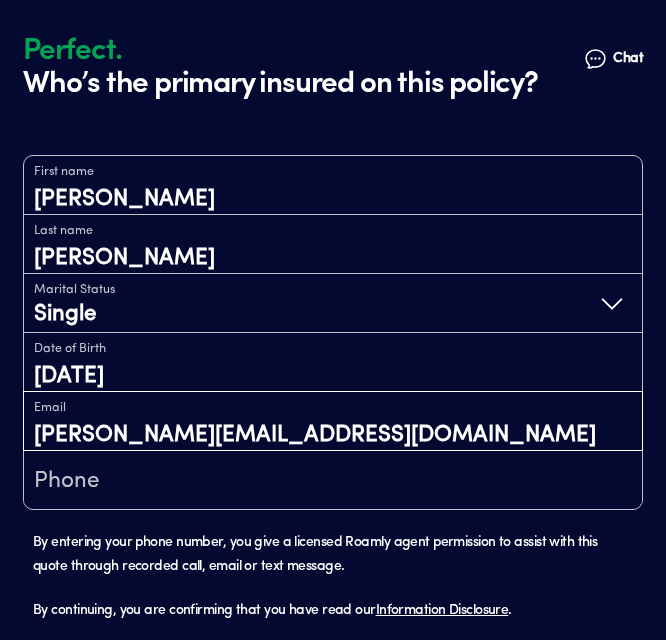 type on "[PERSON_NAME][EMAIL_ADDRESS][DOMAIN_NAME]" 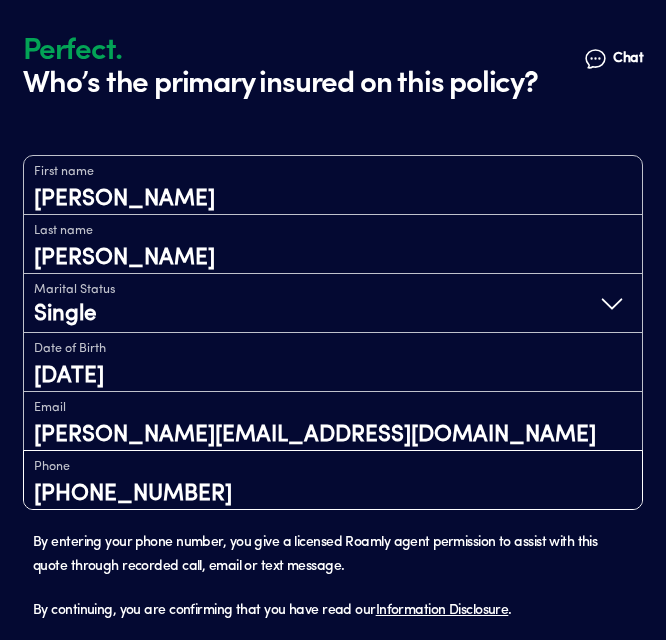 type on "[PHONE_NUMBER]" 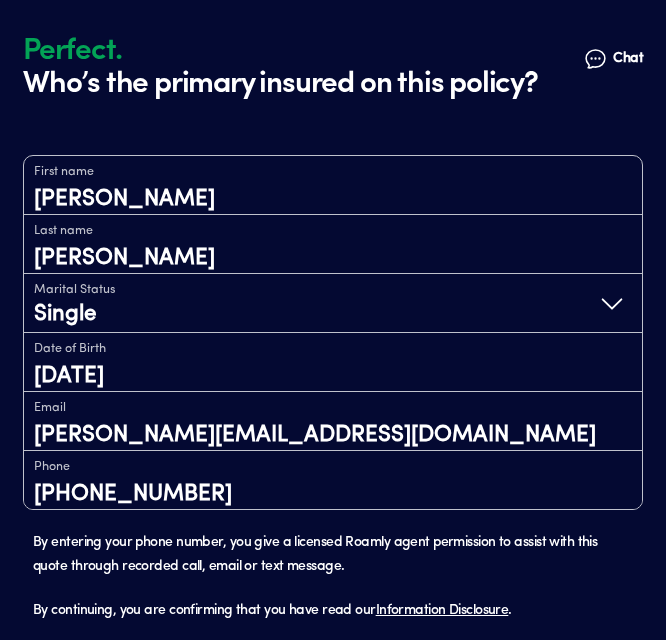 type 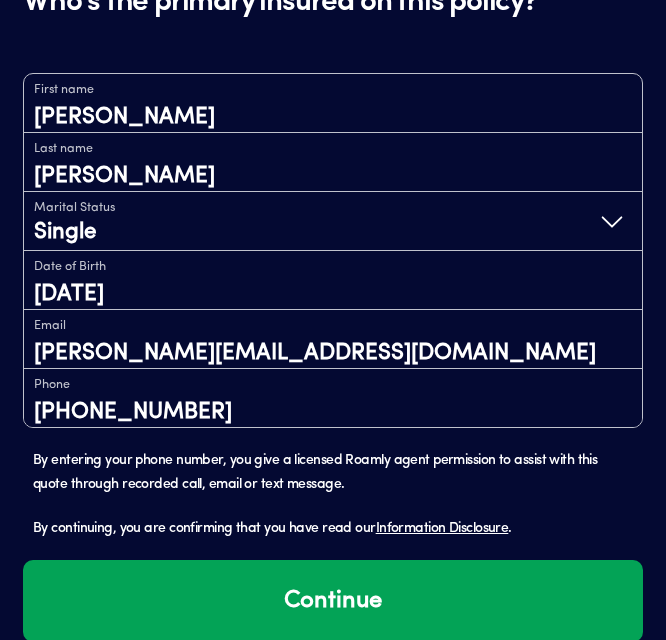scroll, scrollTop: 114, scrollLeft: 0, axis: vertical 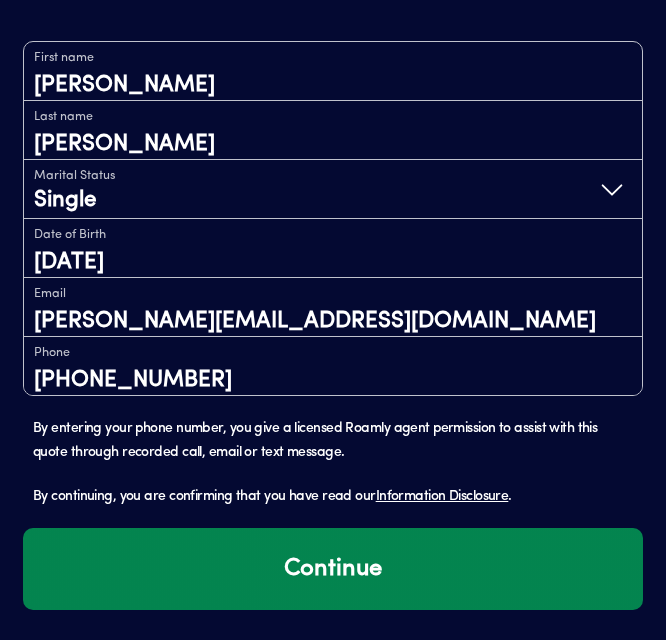 click on "Continue" at bounding box center (333, 569) 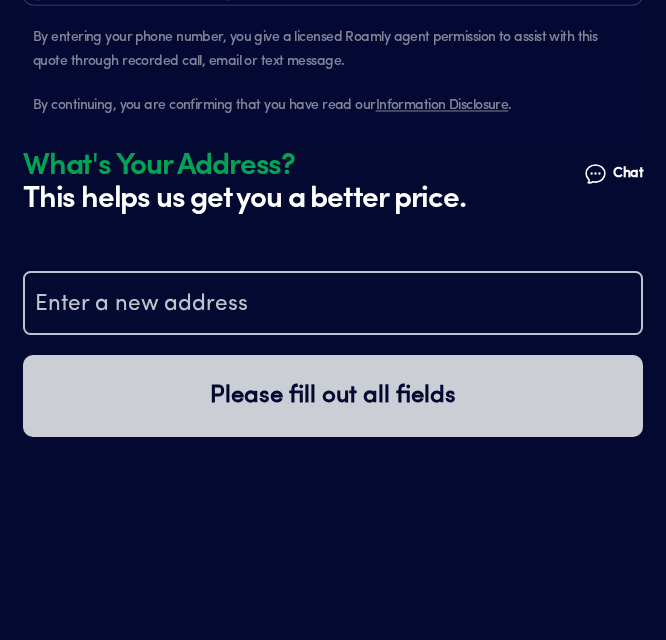 scroll, scrollTop: 530, scrollLeft: 0, axis: vertical 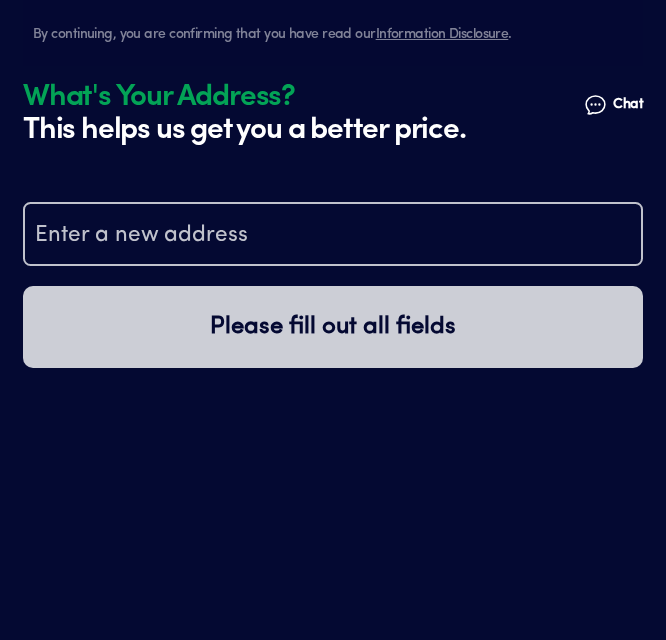 click at bounding box center (333, 236) 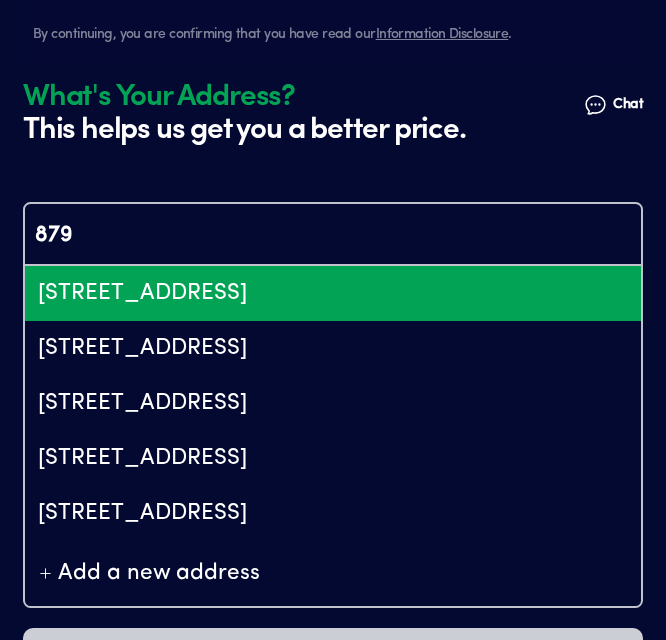 click on "[STREET_ADDRESS]" at bounding box center (333, 293) 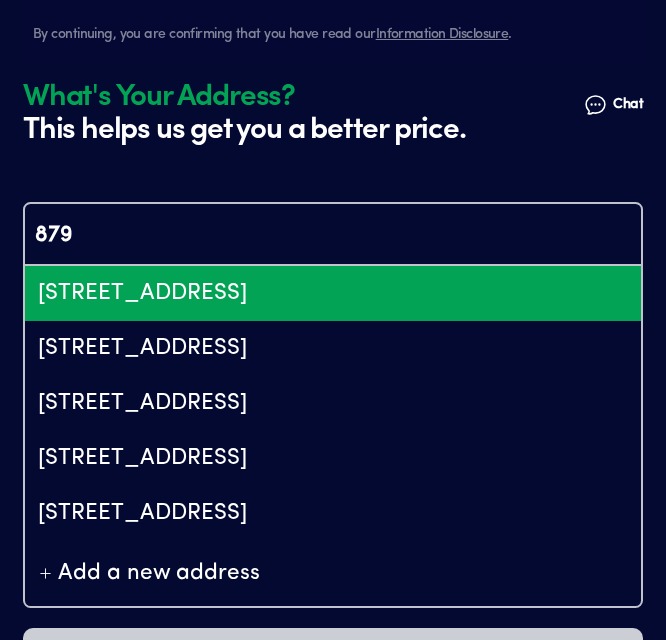 type on "ChIJw542-lL0wokRvzpJc-zr3o4" 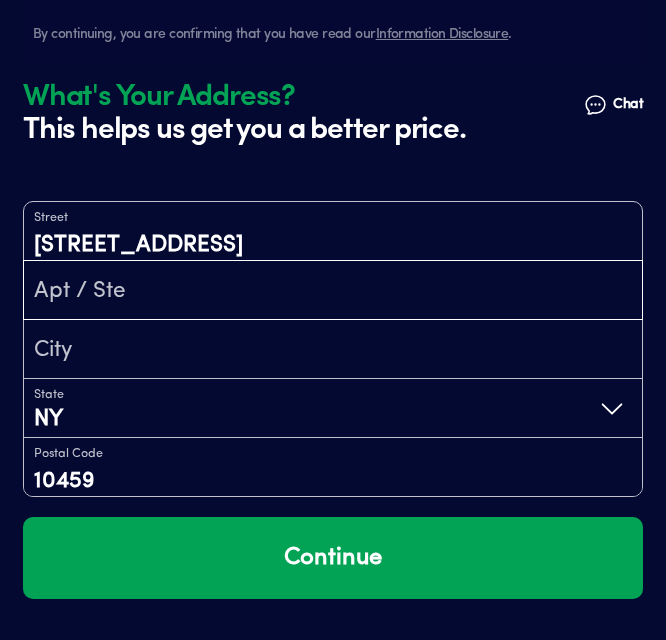 click at bounding box center (333, 292) 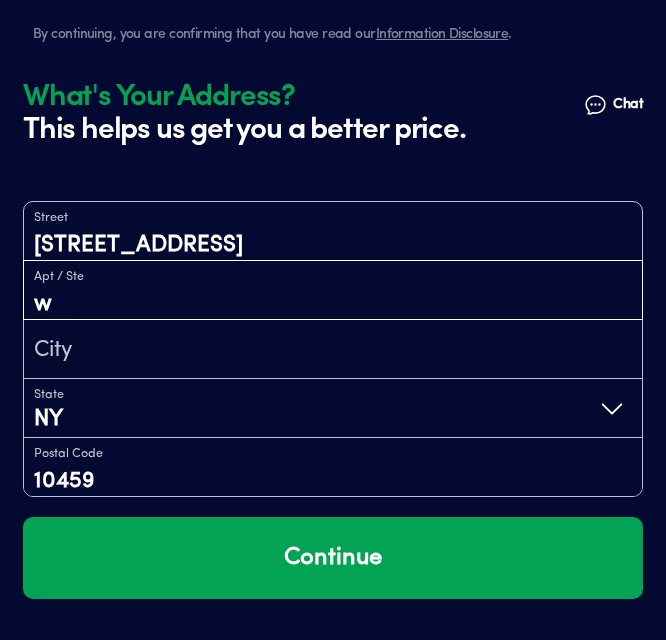 type on "w" 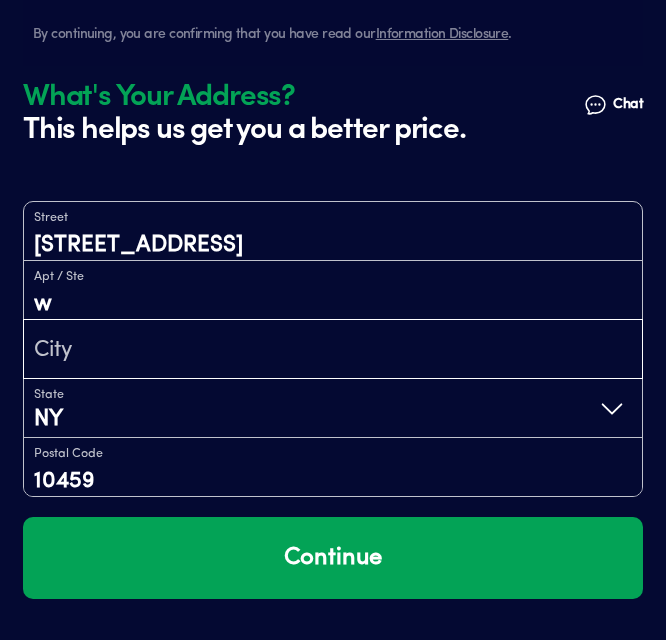 click at bounding box center (333, 351) 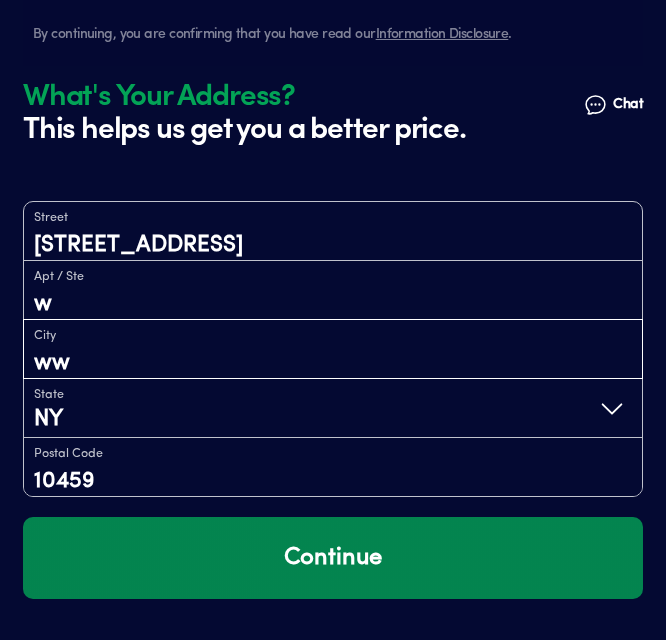 type on "ww" 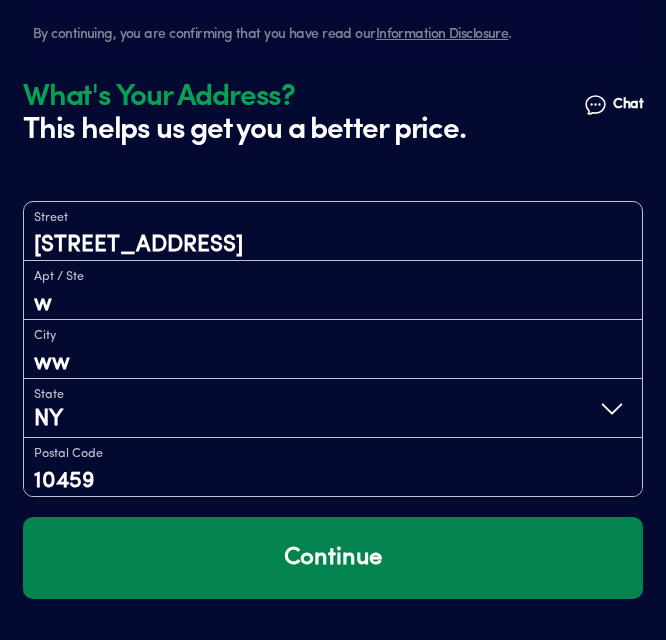 click on "Continue" at bounding box center (333, 558) 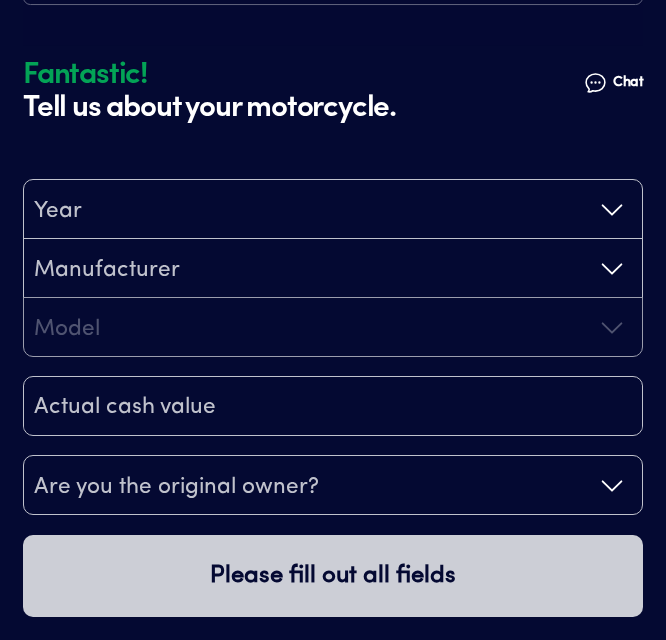 scroll, scrollTop: 817, scrollLeft: 0, axis: vertical 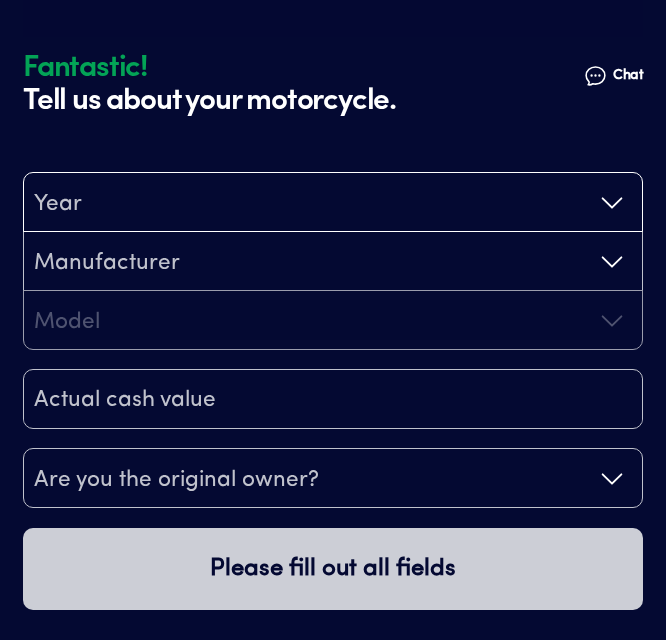 click on "Year" at bounding box center (333, 203) 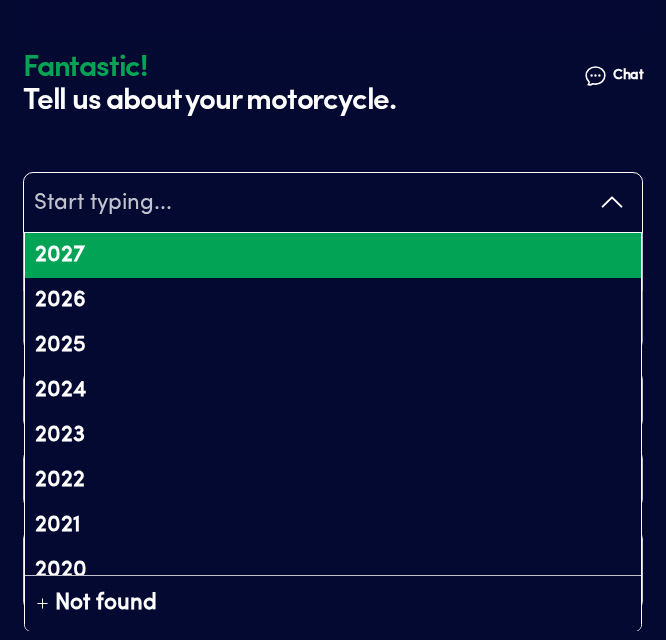 click on "2027" at bounding box center (333, 255) 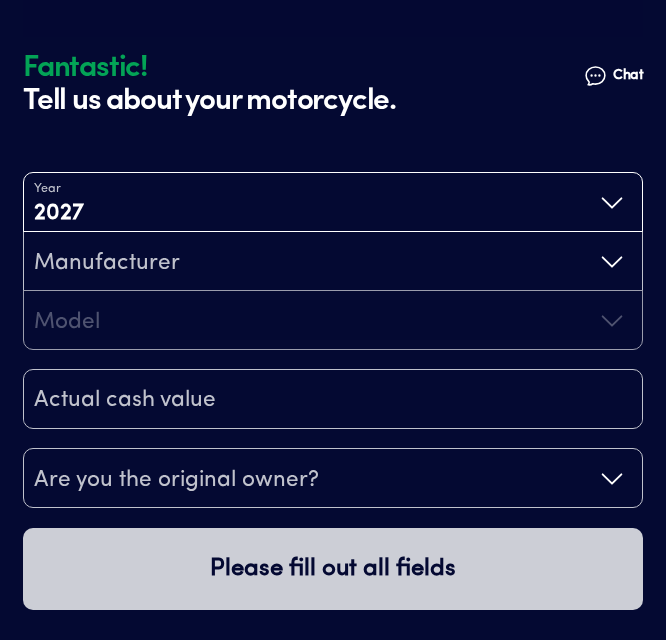 click on "Year [DATE]" at bounding box center [333, 203] 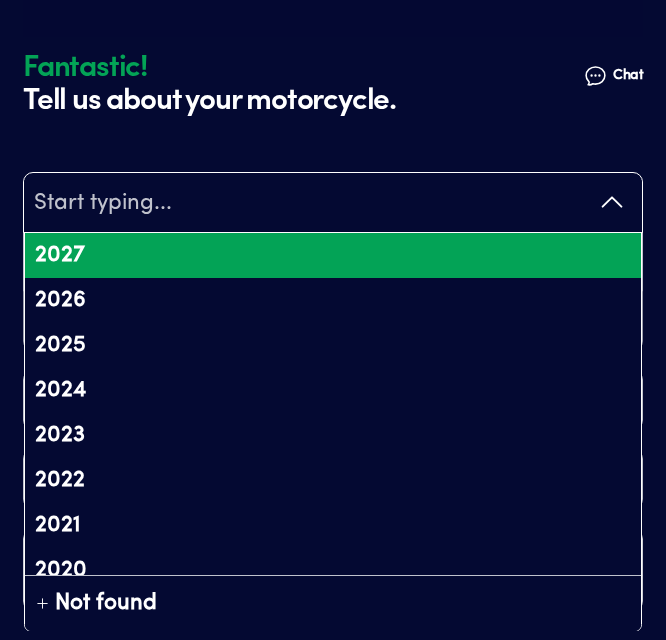 click on "2026" at bounding box center (333, 300) 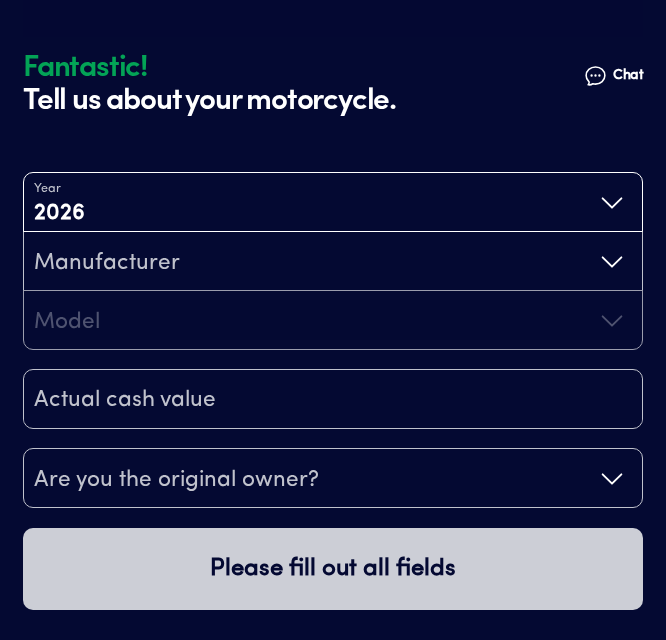 click on "Year [DATE]" at bounding box center [333, 203] 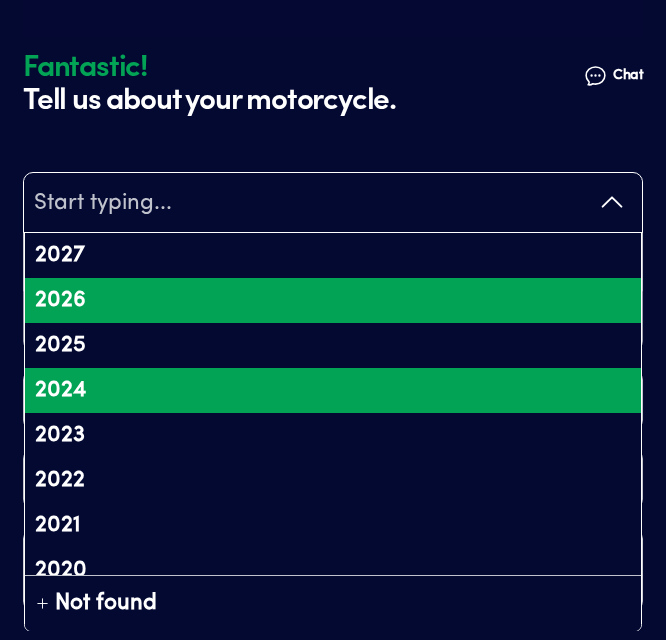 click on "2024" at bounding box center [333, 390] 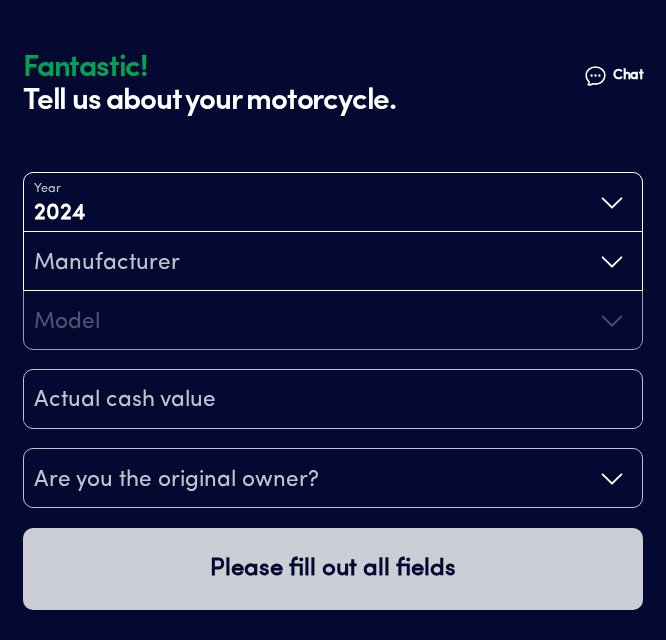 click on "Manufacturer" at bounding box center [333, 262] 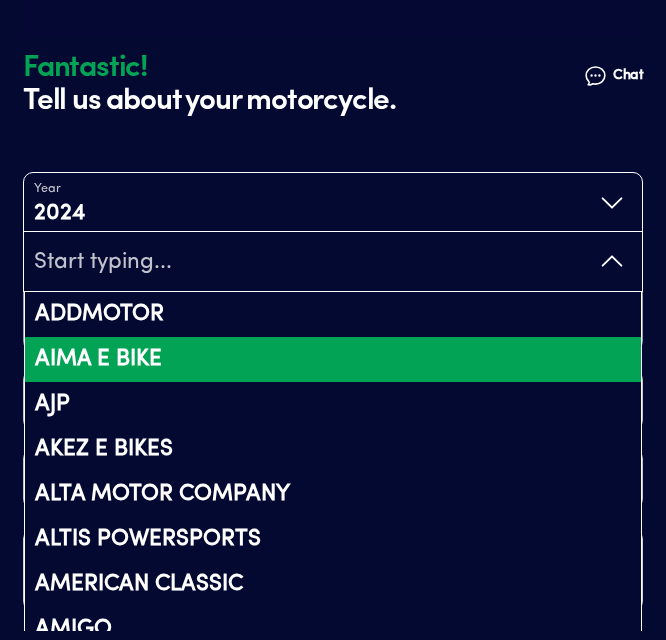 click on "AIMA E BIKE" at bounding box center [333, 359] 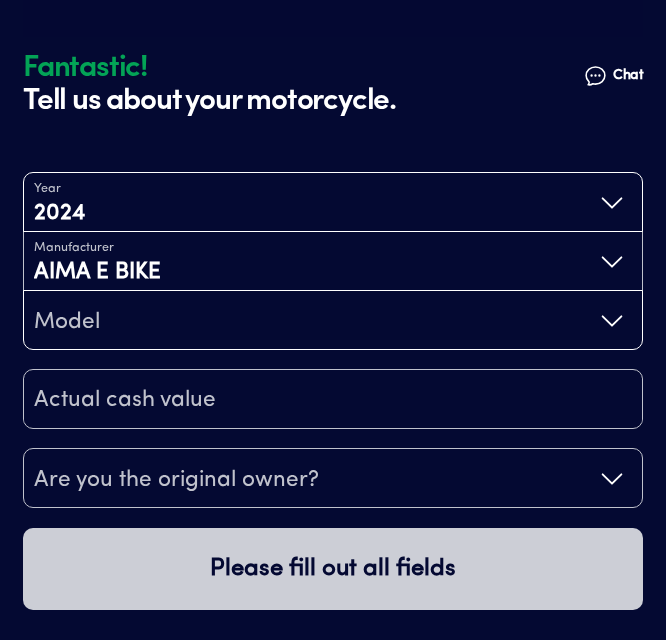 click on "Model" at bounding box center (333, 321) 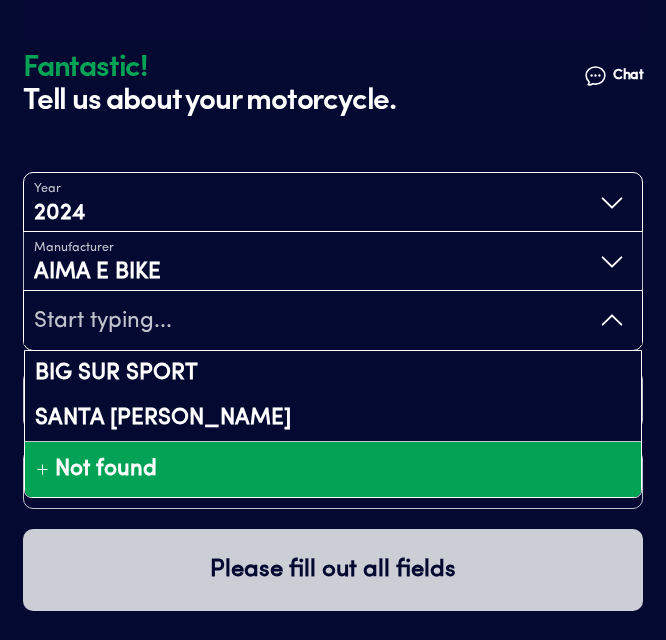 click on "Not found" at bounding box center (333, 469) 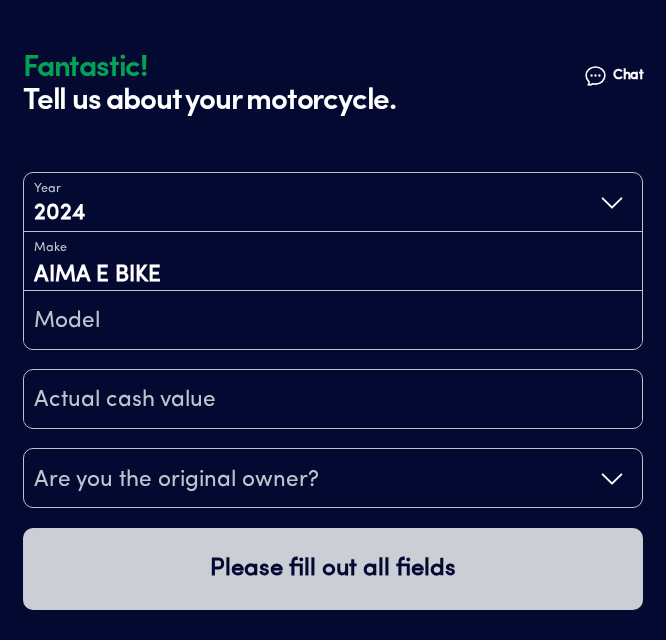 click at bounding box center (333, 322) 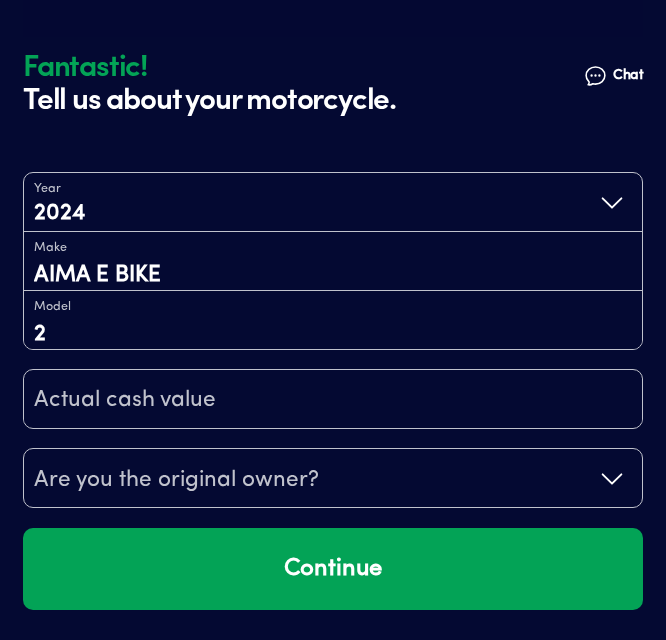 type on "2" 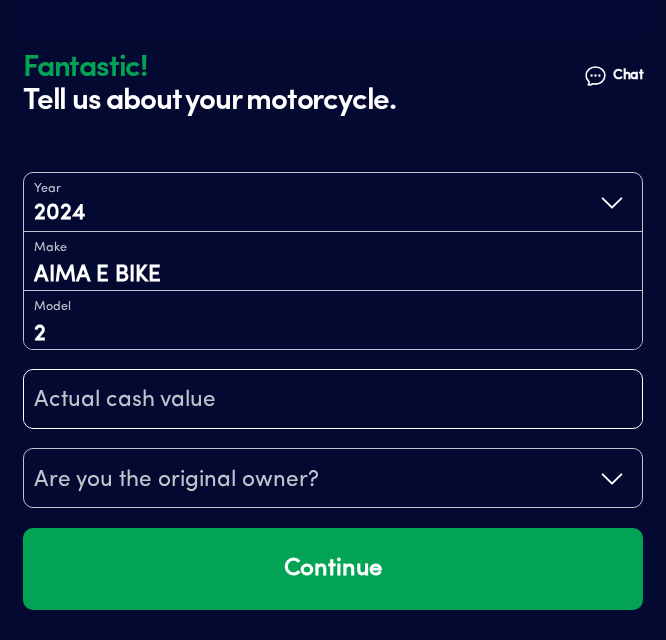 click at bounding box center (333, 401) 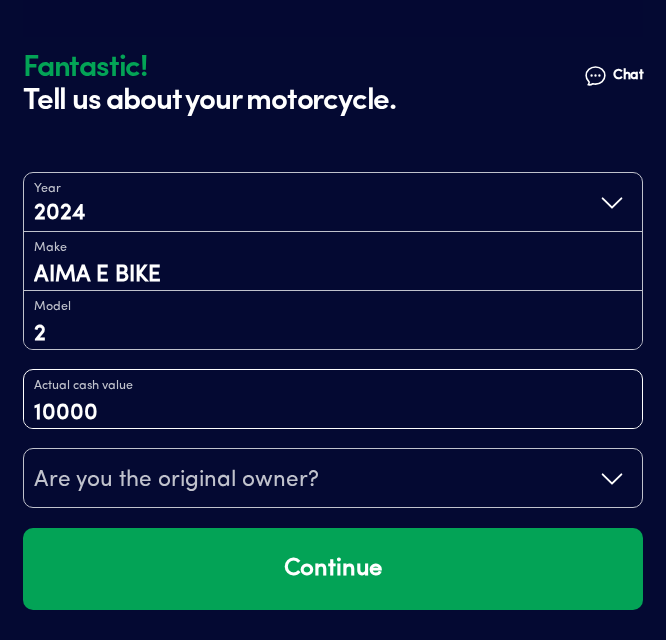 type on "10000" 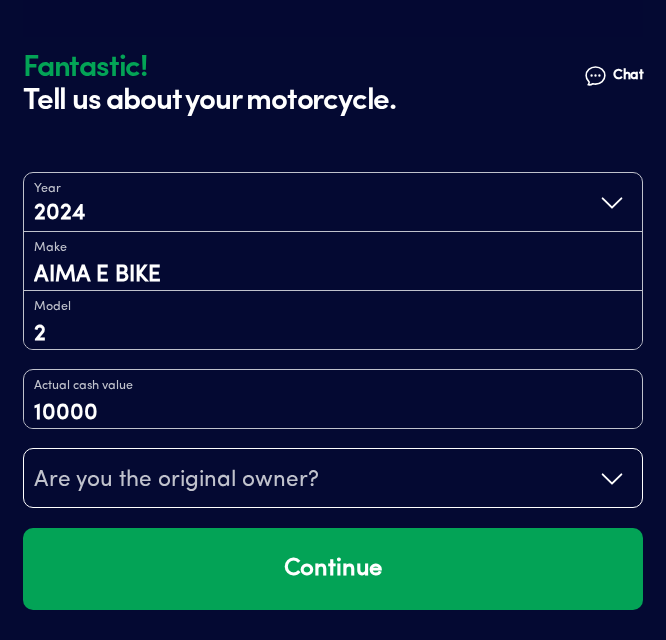 click on "Are you the original owner?" at bounding box center [176, 480] 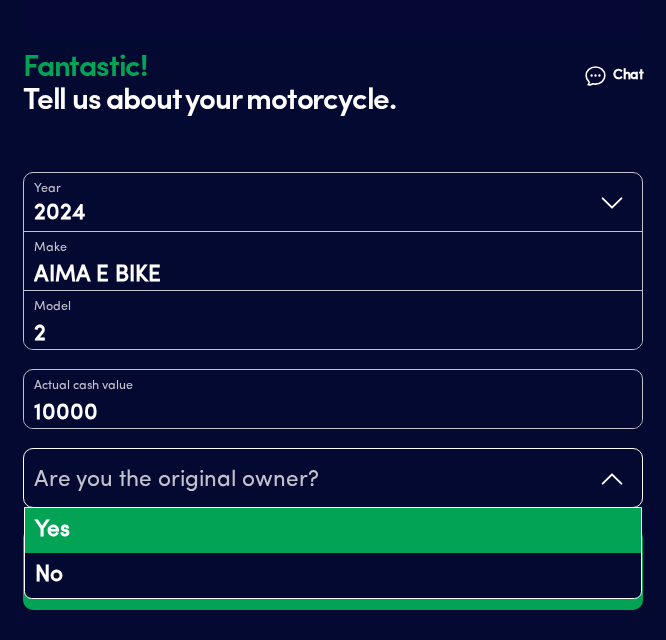 click on "Yes No" at bounding box center (333, 553) 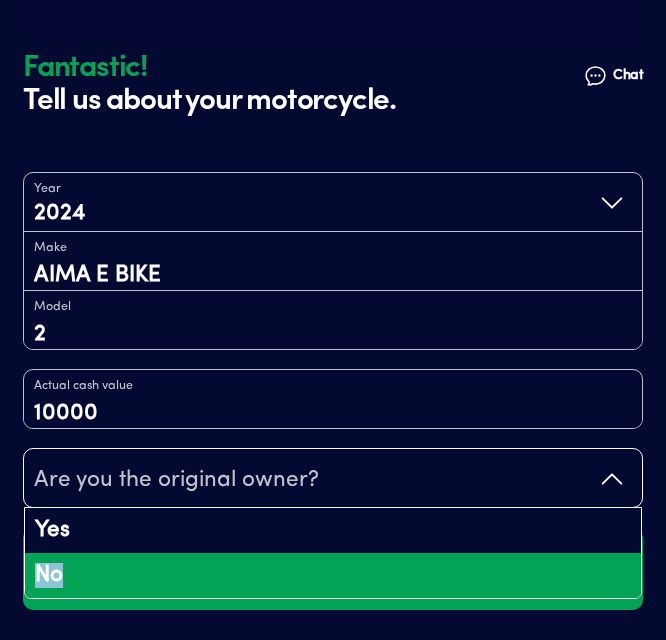 click on "No" at bounding box center (333, 575) 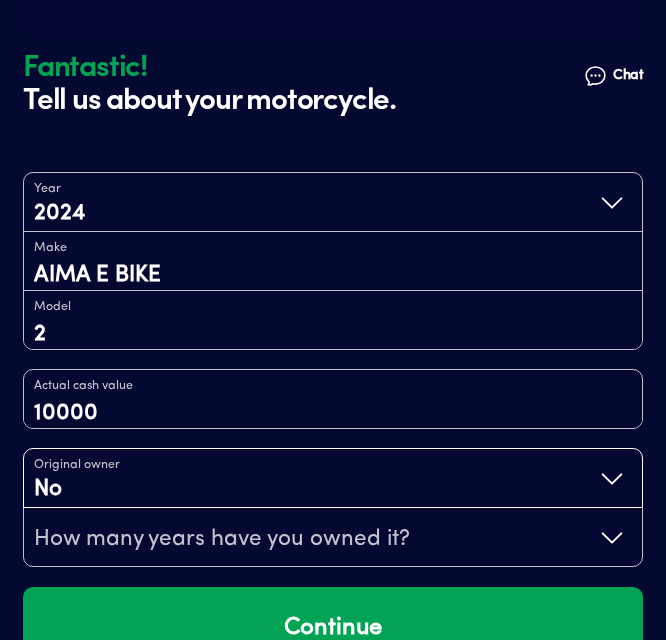 click on "Original owner No" at bounding box center (333, 479) 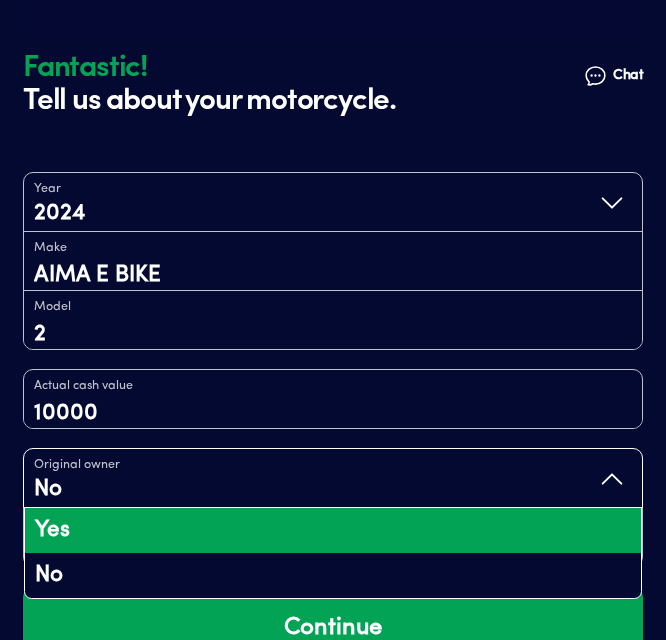 click on "Yes" at bounding box center [333, 530] 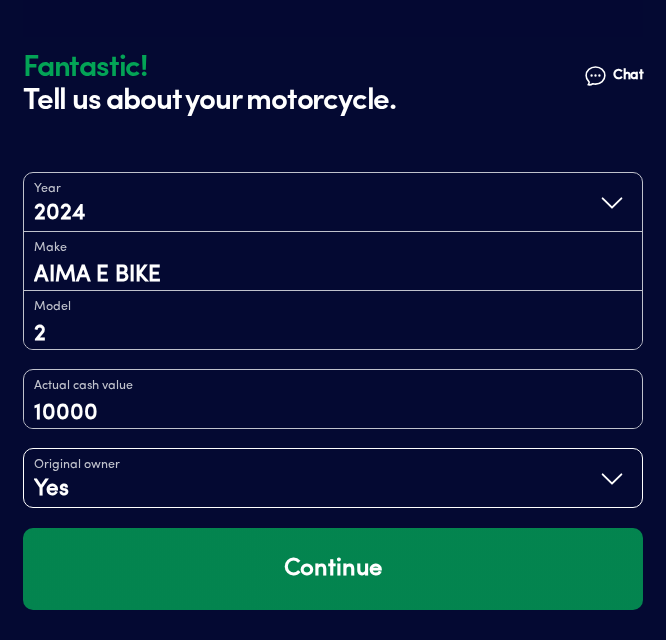 click on "Continue" at bounding box center (333, 569) 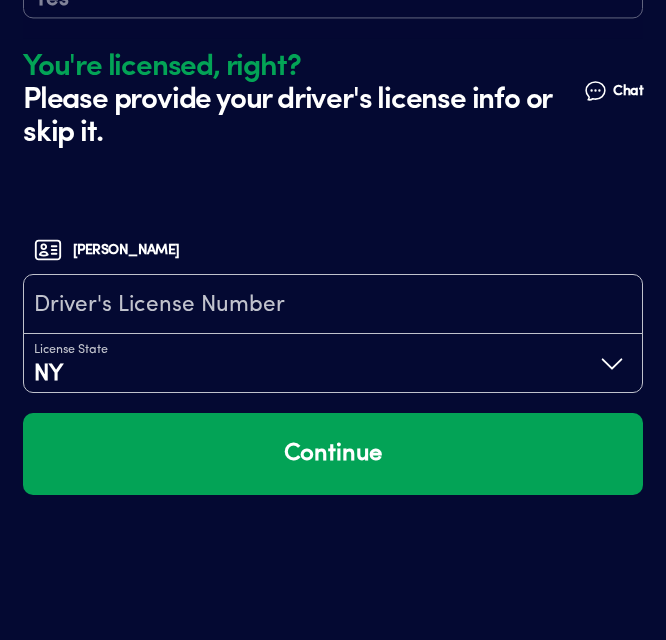 scroll, scrollTop: 1266, scrollLeft: 0, axis: vertical 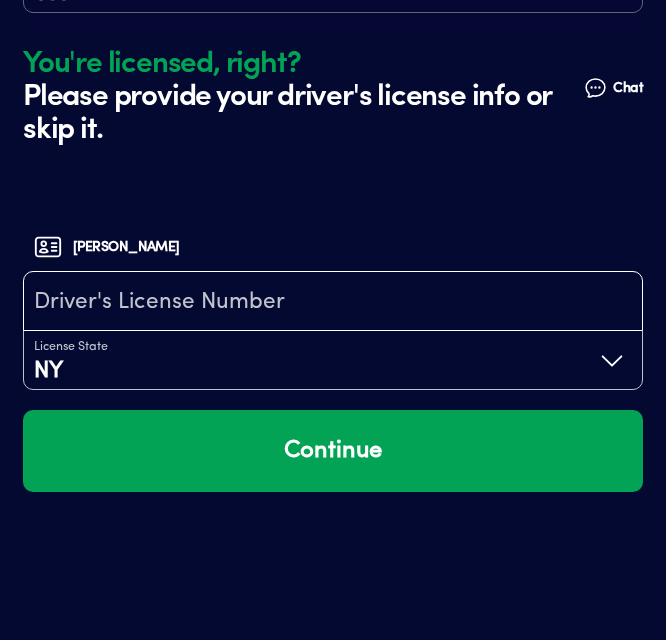 click at bounding box center [333, 303] 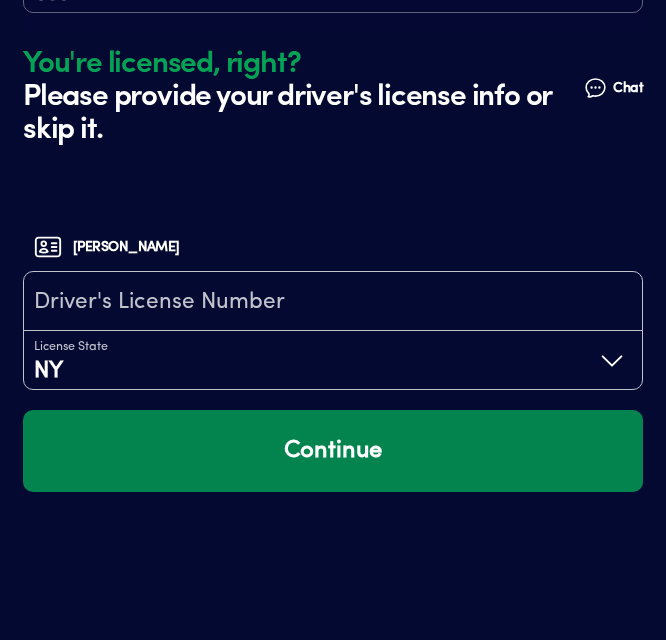 click on "Continue" at bounding box center [333, 451] 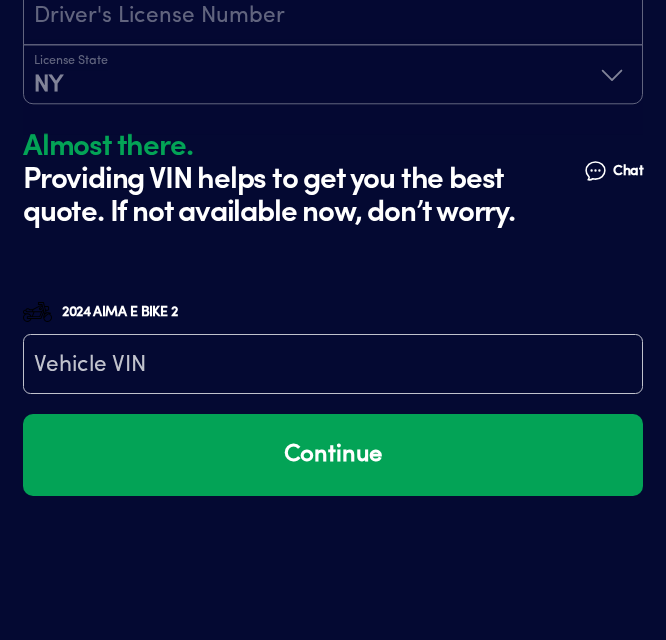 scroll, scrollTop: 1574, scrollLeft: 0, axis: vertical 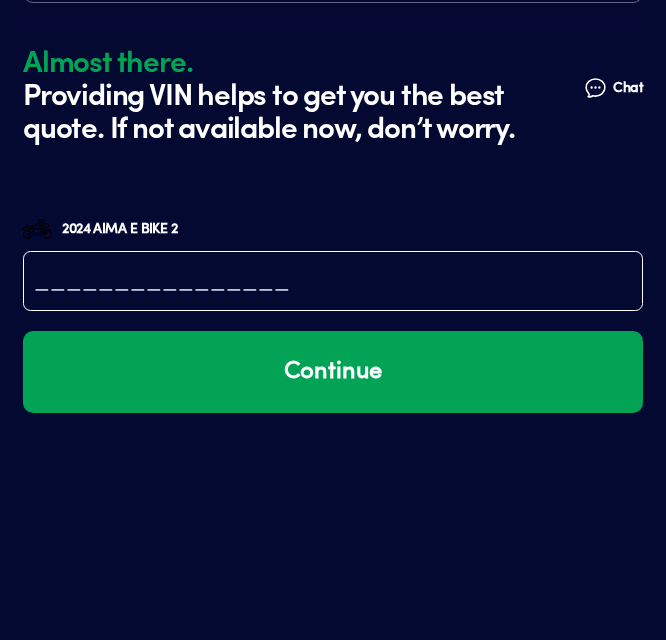 click at bounding box center (333, 283) 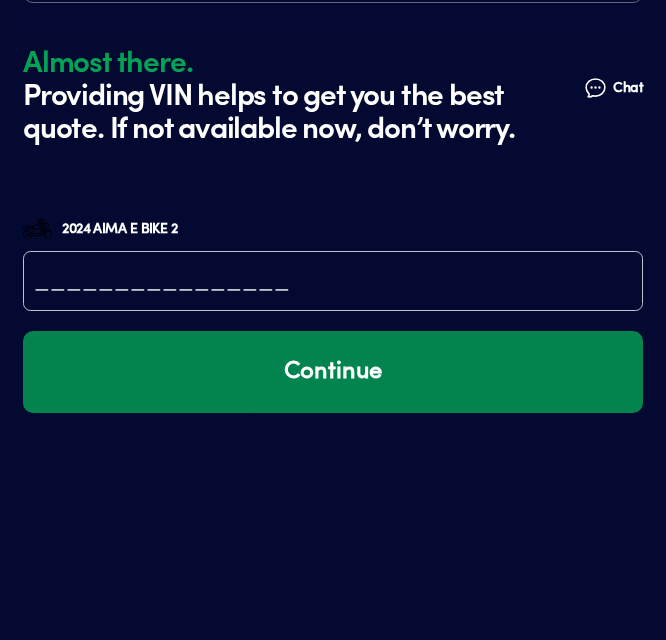 click on "Continue" at bounding box center [333, 372] 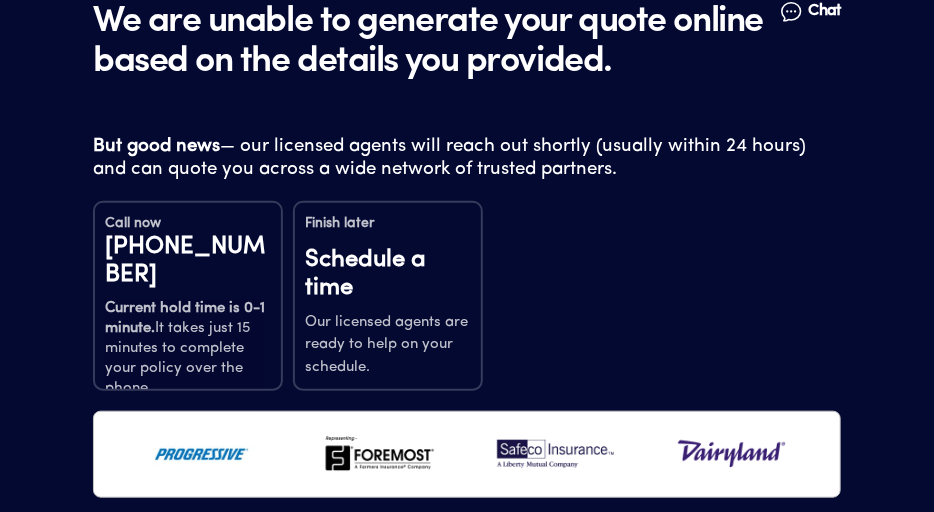 scroll, scrollTop: 2675, scrollLeft: 0, axis: vertical 